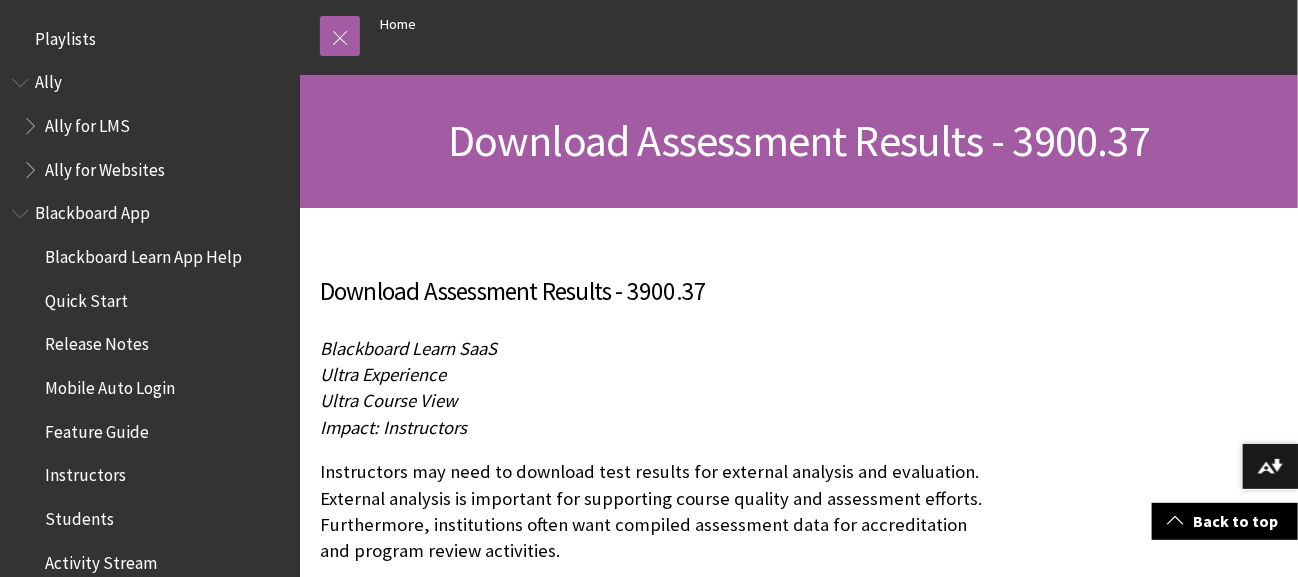 scroll, scrollTop: 0, scrollLeft: 0, axis: both 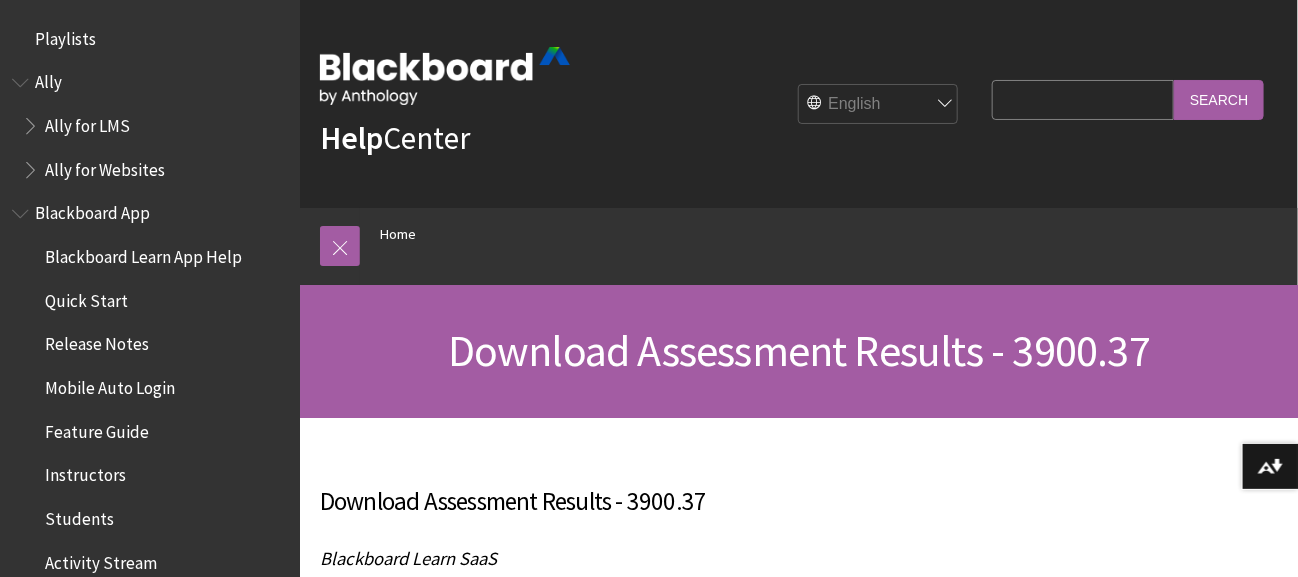 click on "Search Query" at bounding box center (1083, 99) 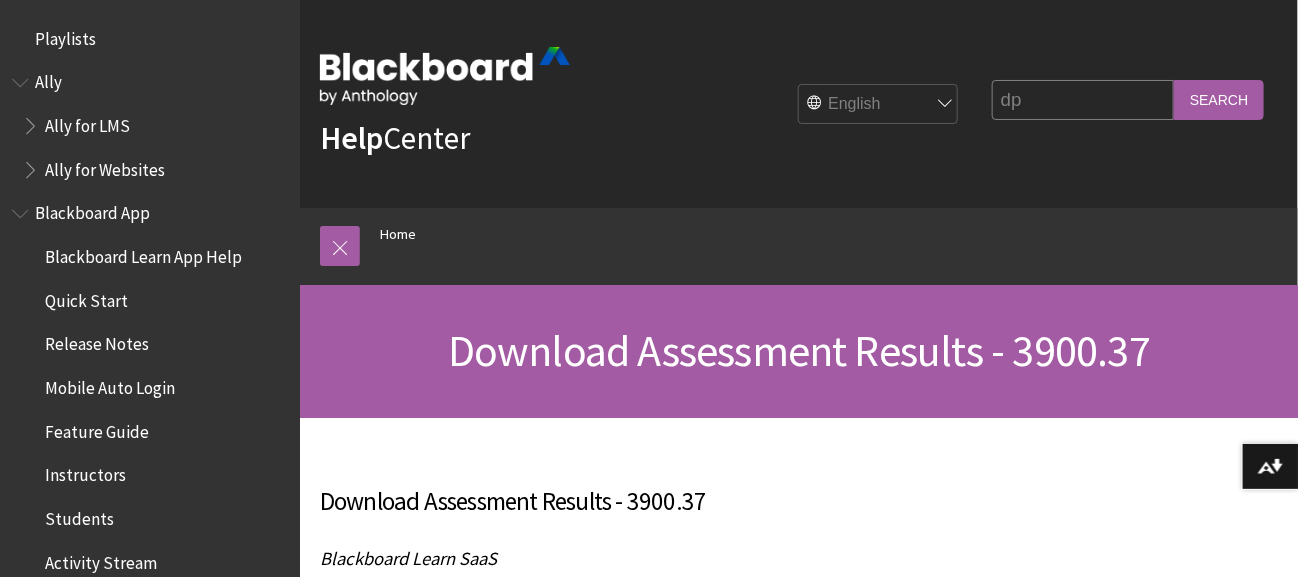 type on "d" 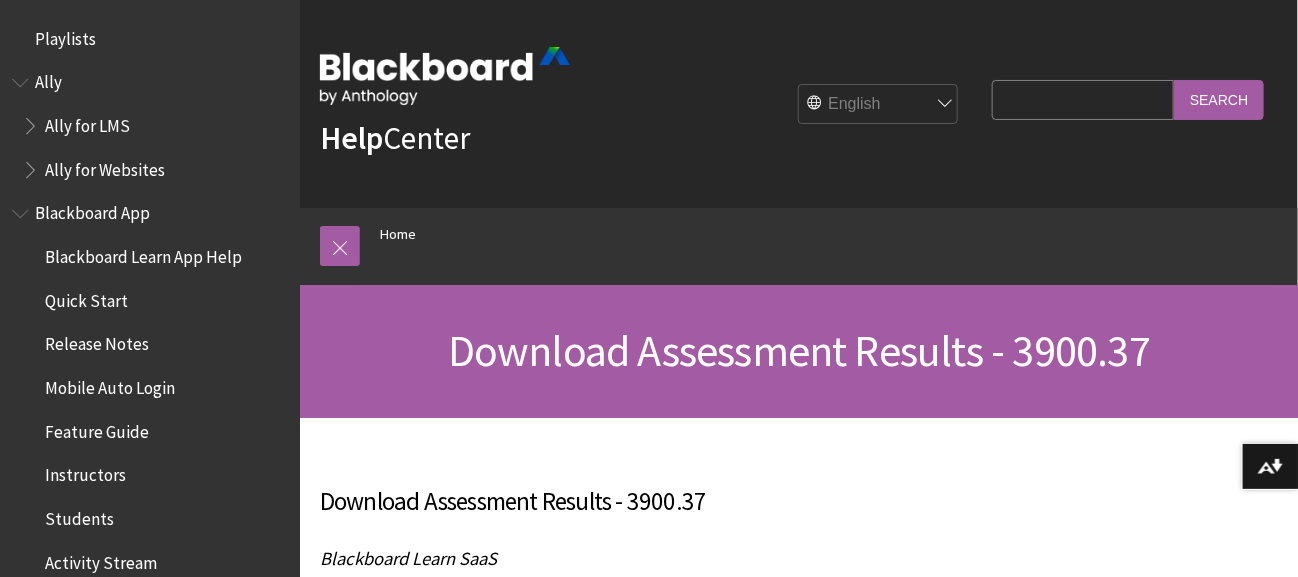 type on "o" 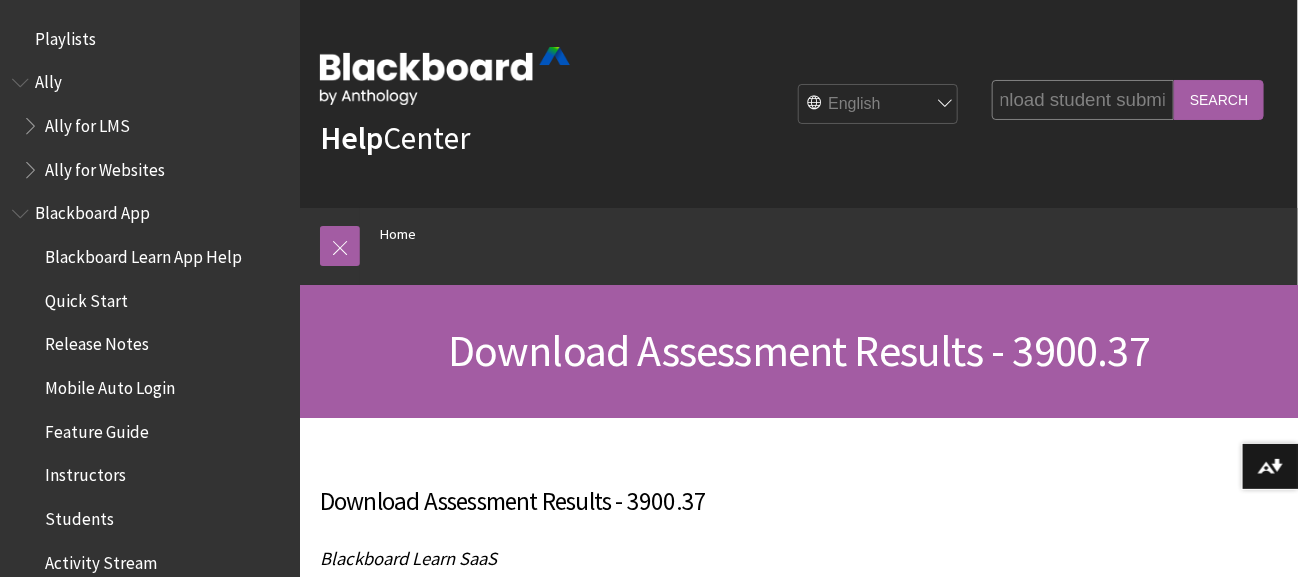scroll, scrollTop: 0, scrollLeft: 61, axis: horizontal 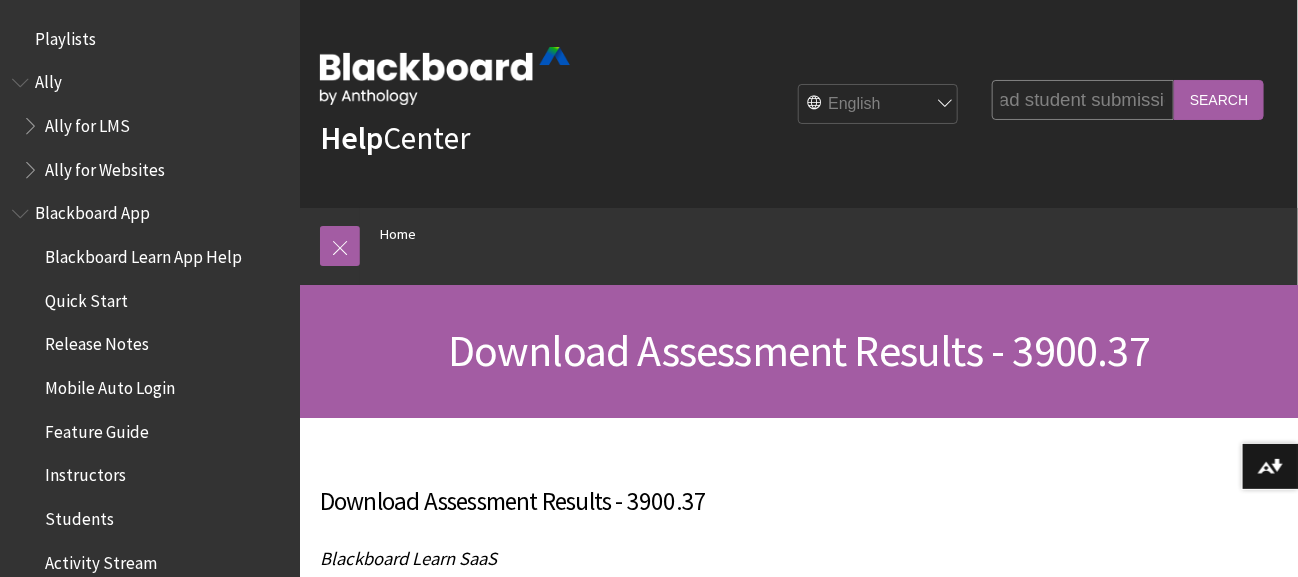 type on "download student submission" 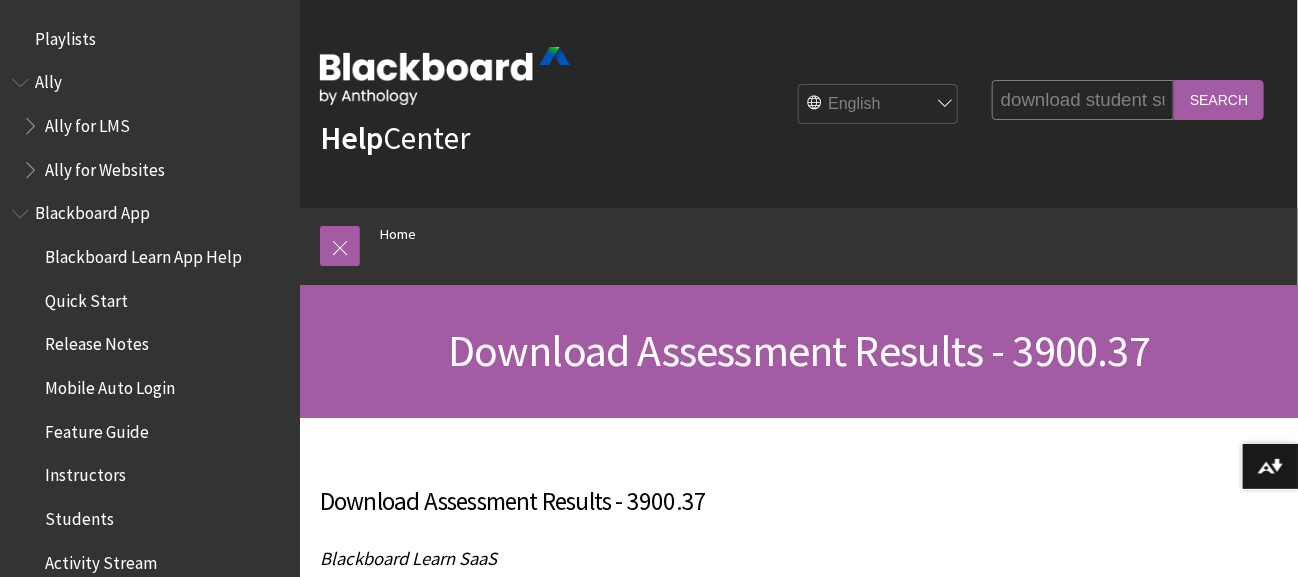 click on "Search" at bounding box center [1219, 99] 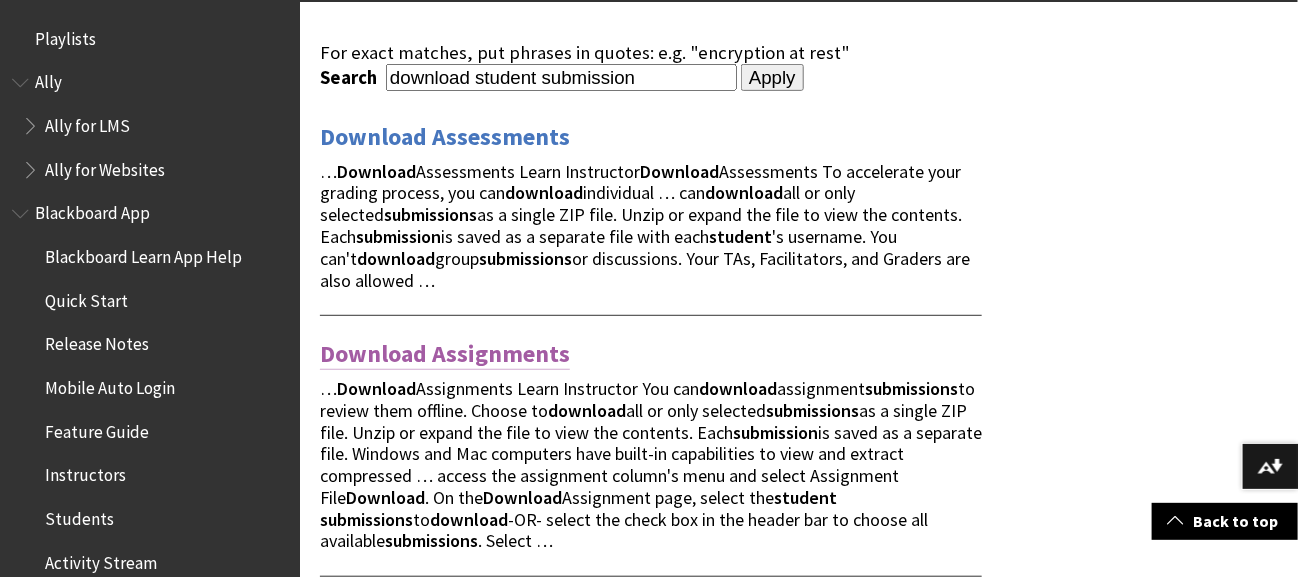 scroll, scrollTop: 300, scrollLeft: 0, axis: vertical 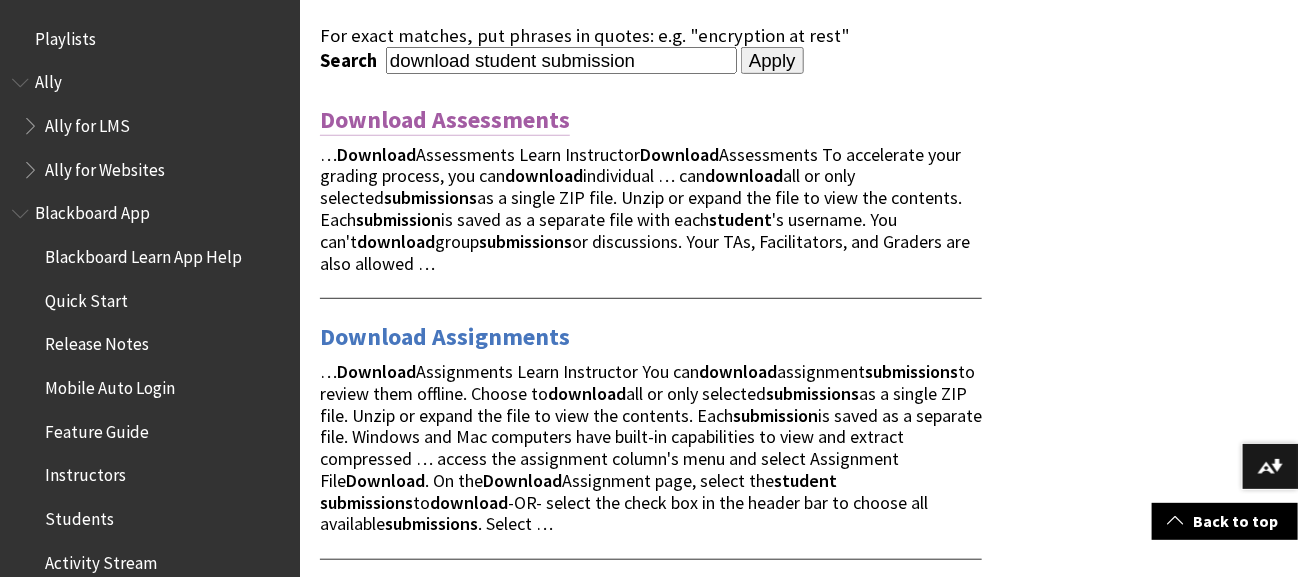 click on "Download Assessments" at bounding box center [445, 120] 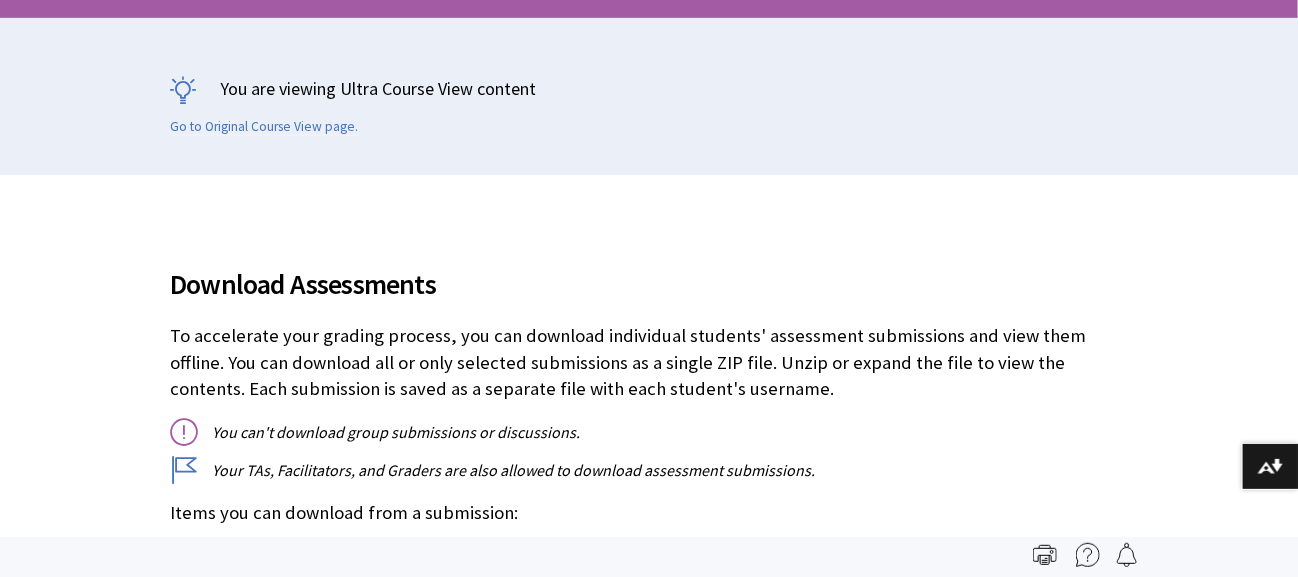 scroll, scrollTop: 400, scrollLeft: 0, axis: vertical 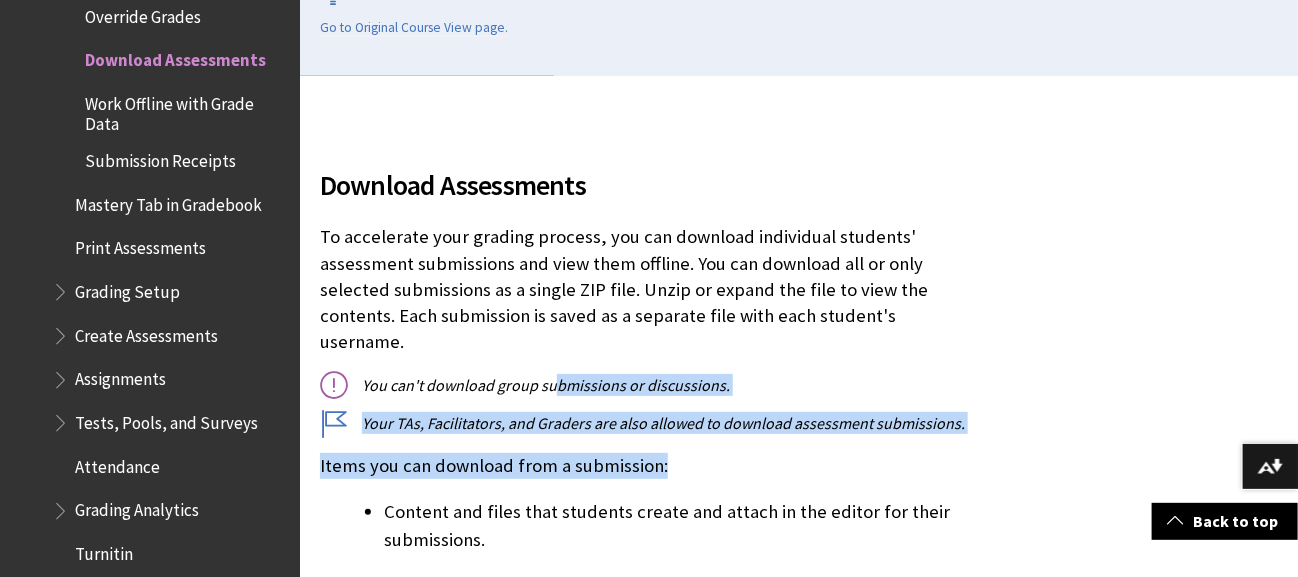drag, startPoint x: 592, startPoint y: 352, endPoint x: 983, endPoint y: 422, distance: 397.21655 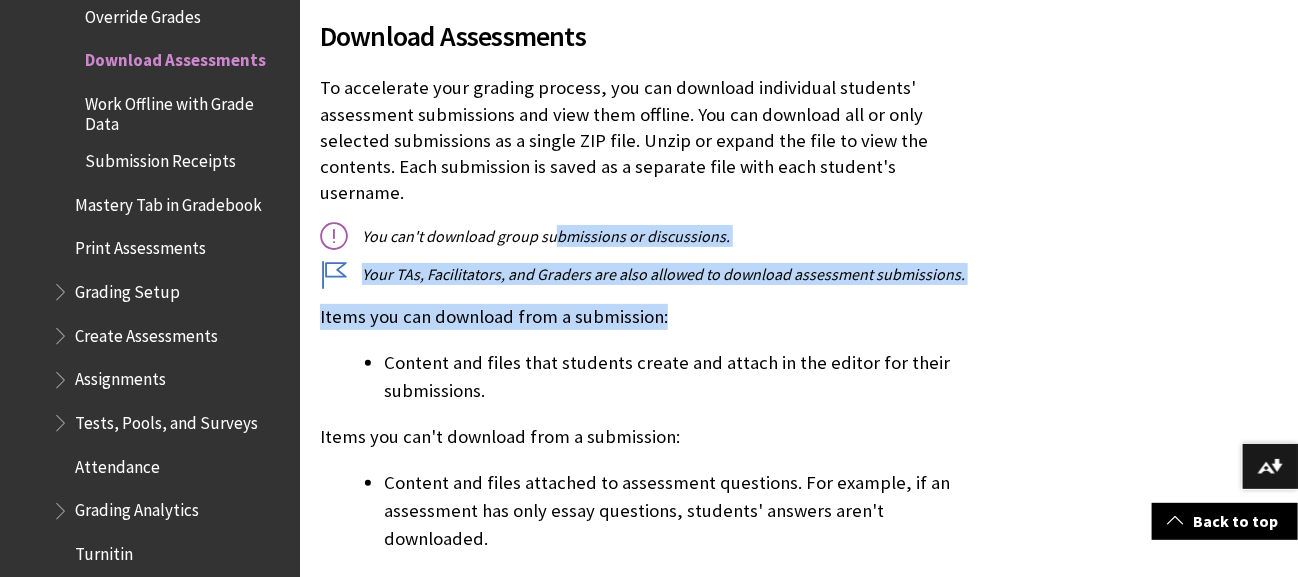 scroll, scrollTop: 700, scrollLeft: 0, axis: vertical 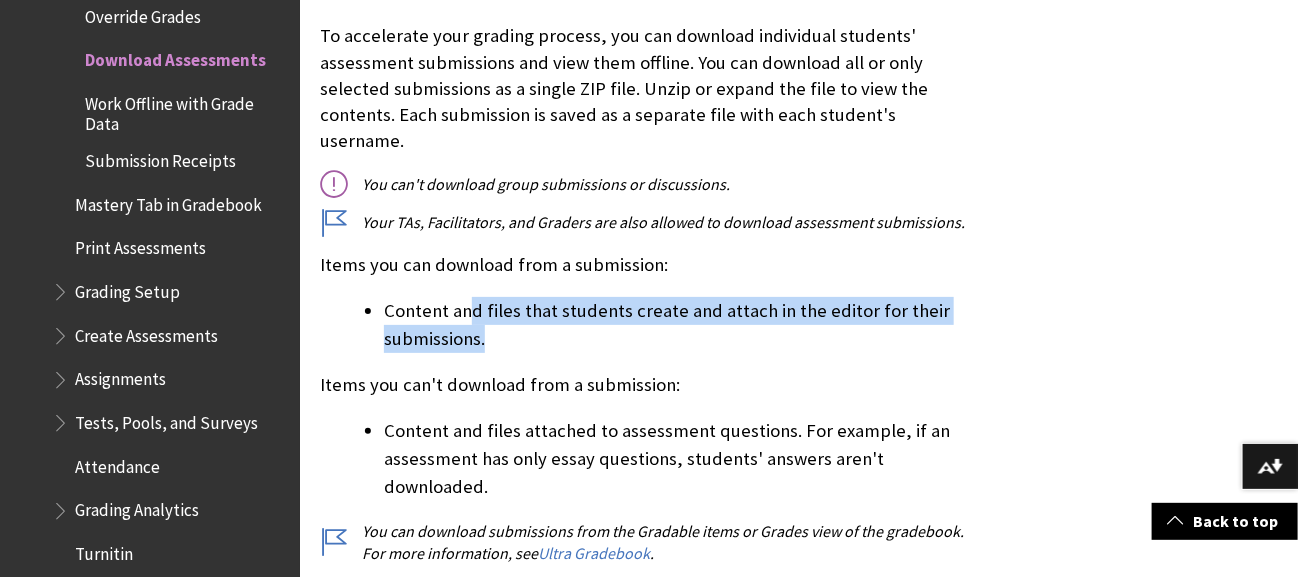 drag, startPoint x: 468, startPoint y: 280, endPoint x: 942, endPoint y: 322, distance: 475.85712 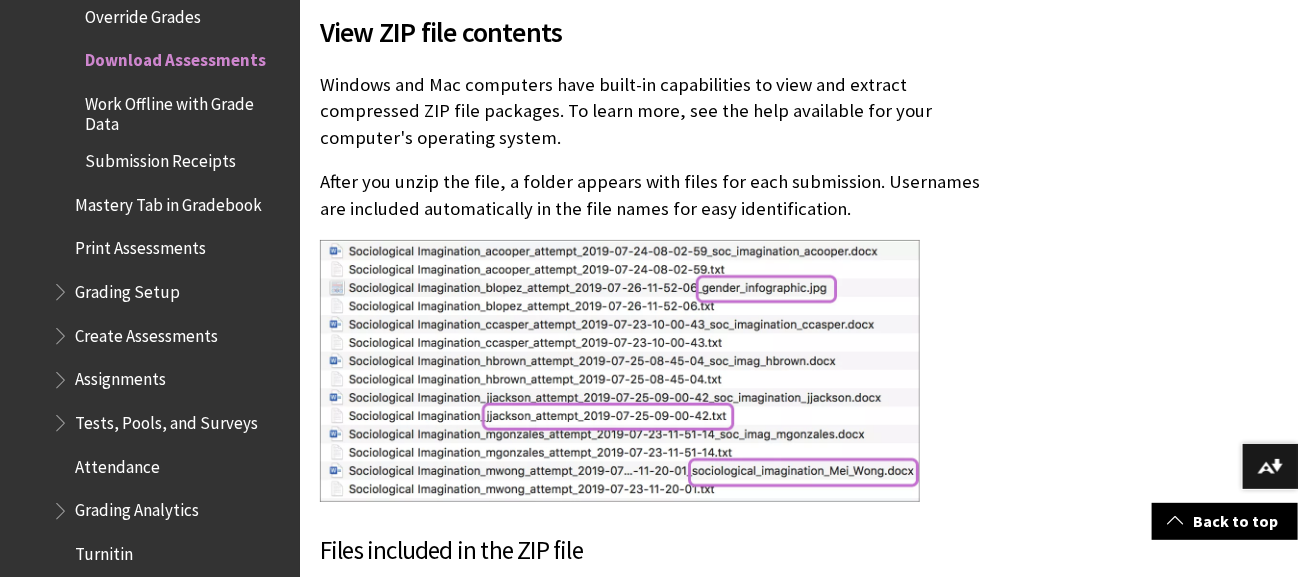 scroll, scrollTop: 2800, scrollLeft: 0, axis: vertical 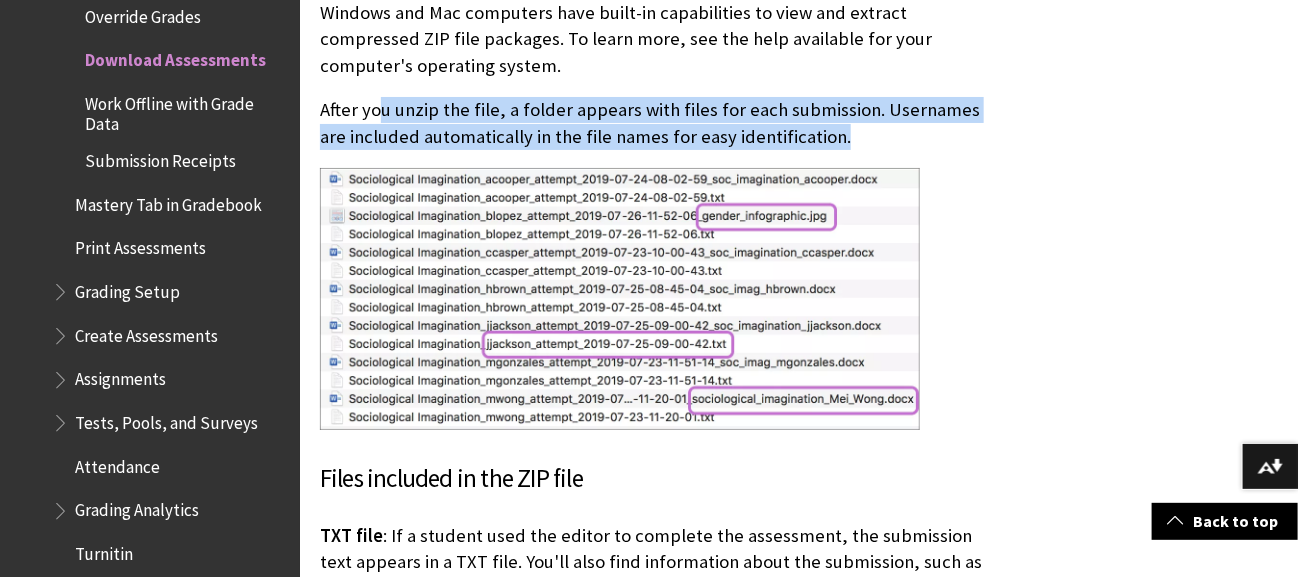 drag, startPoint x: 376, startPoint y: 60, endPoint x: 951, endPoint y: 77, distance: 575.2512 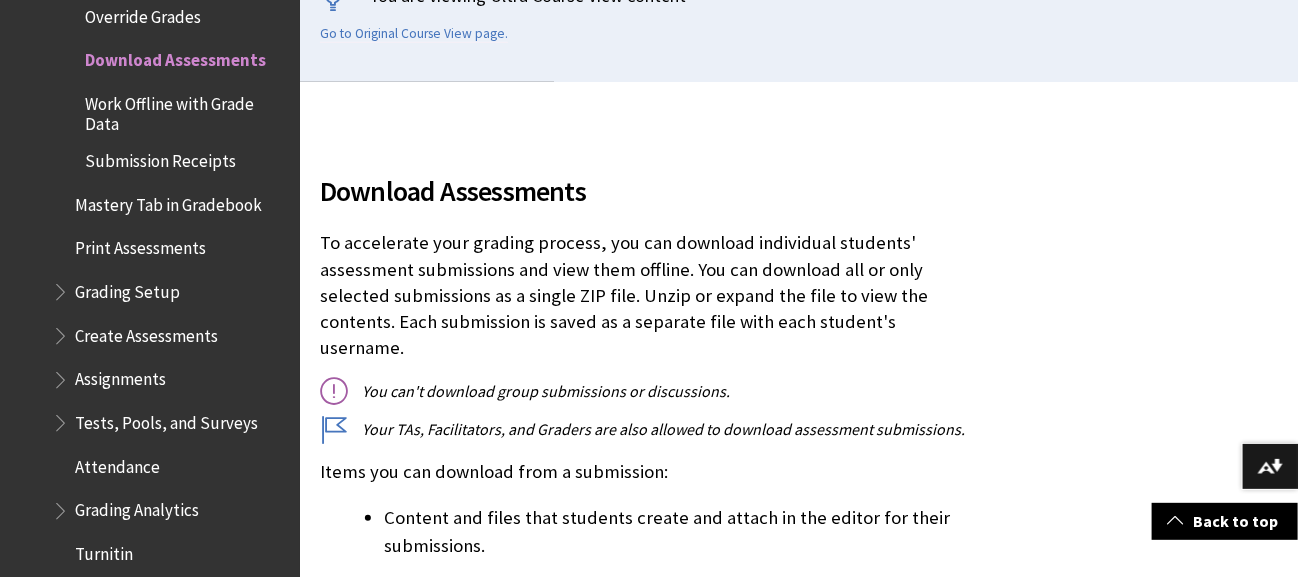 scroll, scrollTop: 499, scrollLeft: 0, axis: vertical 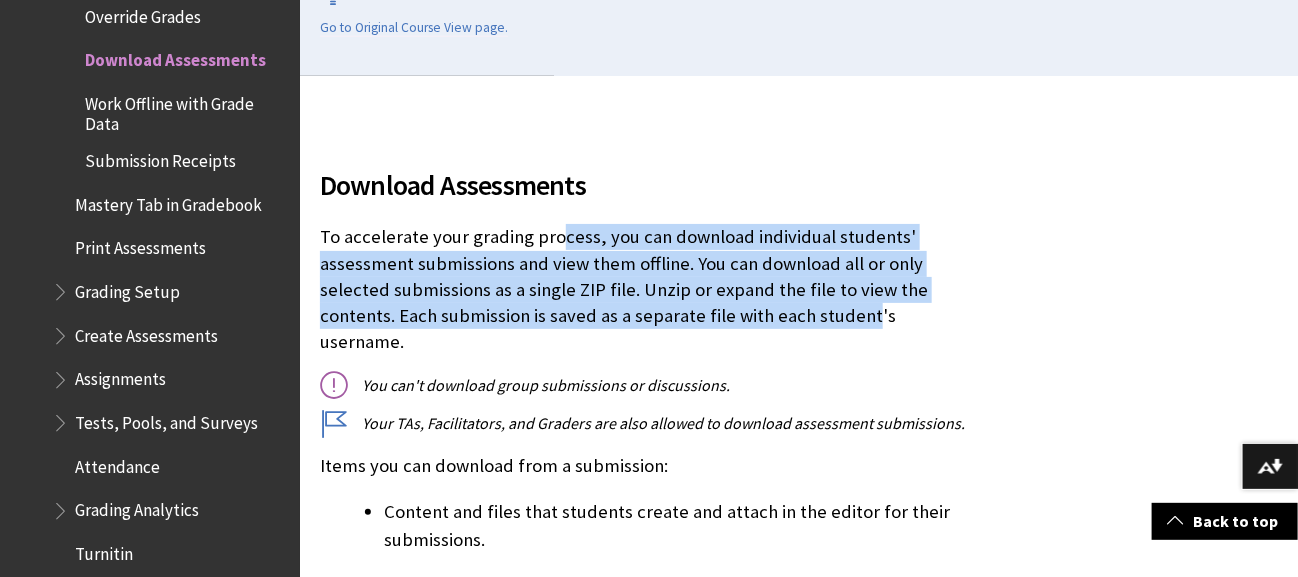 drag, startPoint x: 560, startPoint y: 240, endPoint x: 867, endPoint y: 324, distance: 318.28445 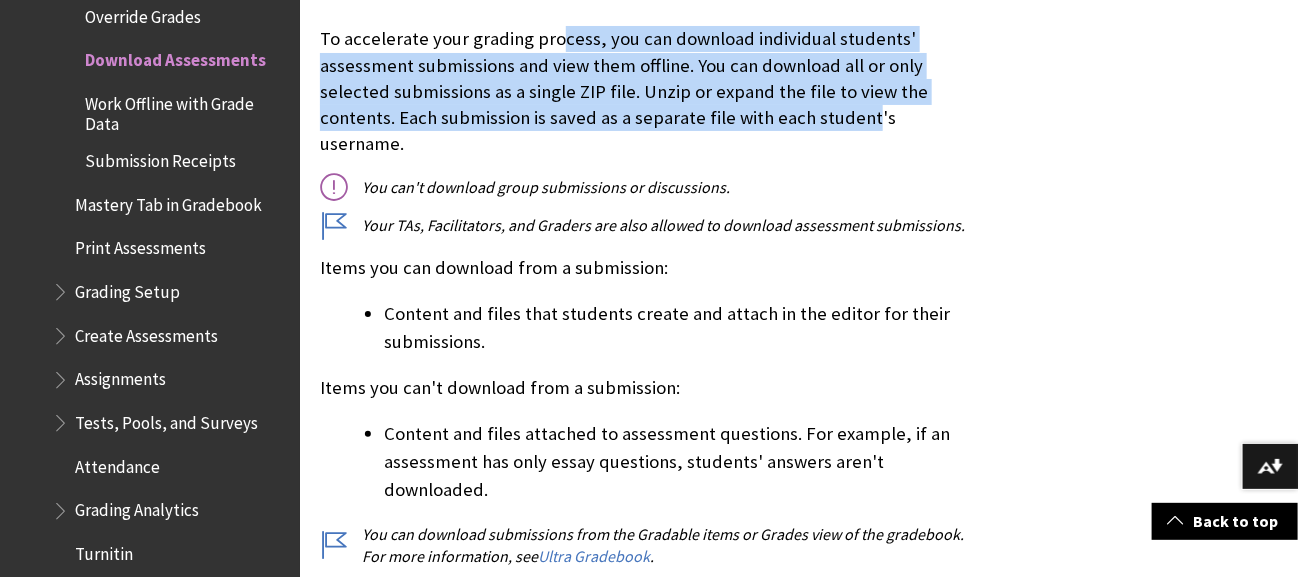 scroll, scrollTop: 700, scrollLeft: 0, axis: vertical 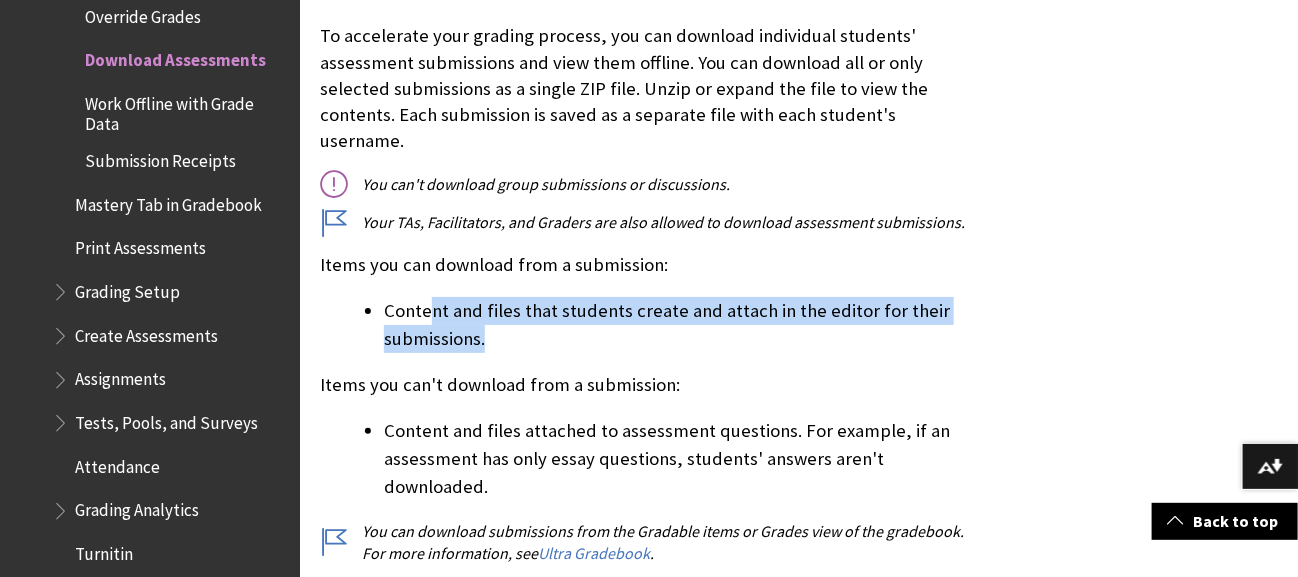 drag, startPoint x: 434, startPoint y: 283, endPoint x: 945, endPoint y: 298, distance: 511.22012 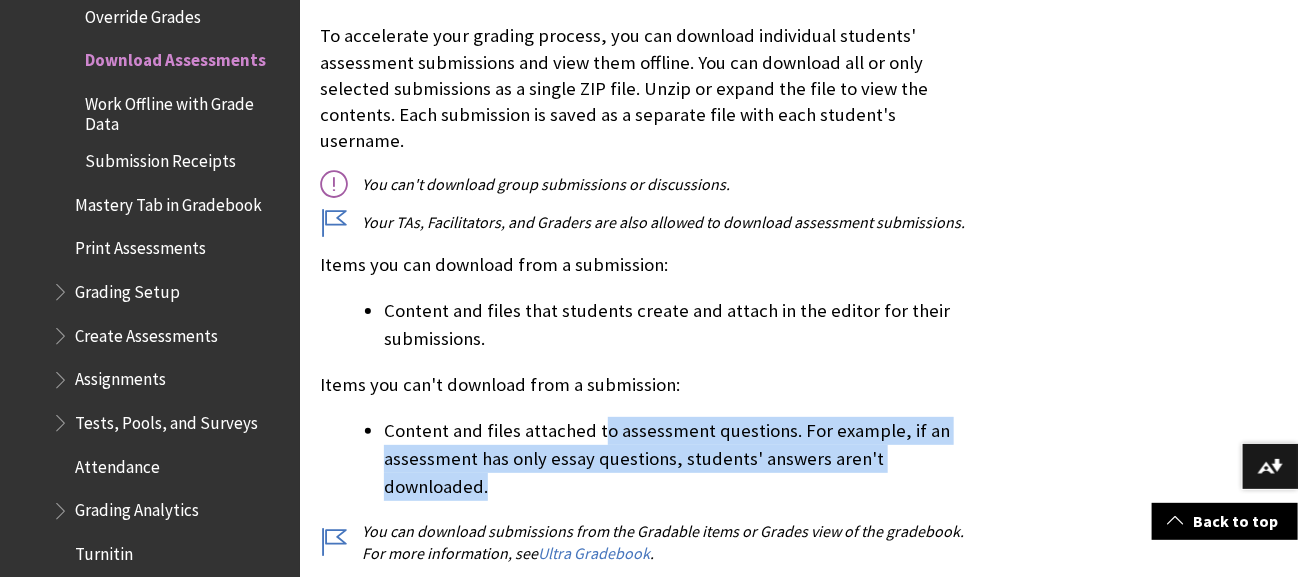 drag, startPoint x: 596, startPoint y: 412, endPoint x: 988, endPoint y: 437, distance: 392.7964 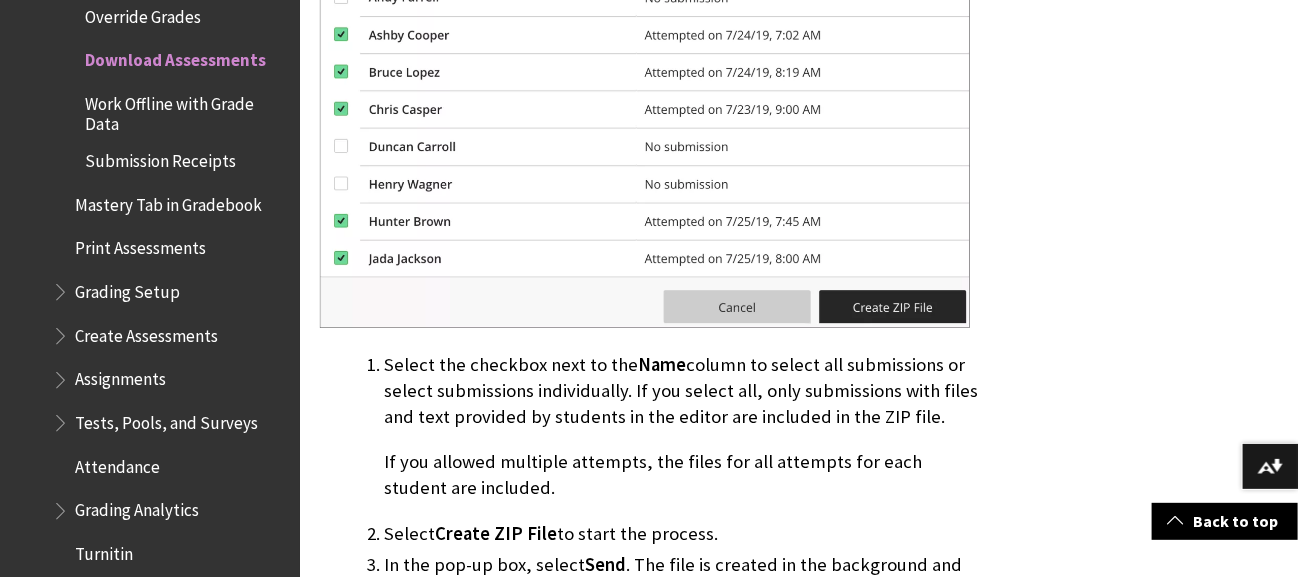 scroll, scrollTop: 1600, scrollLeft: 0, axis: vertical 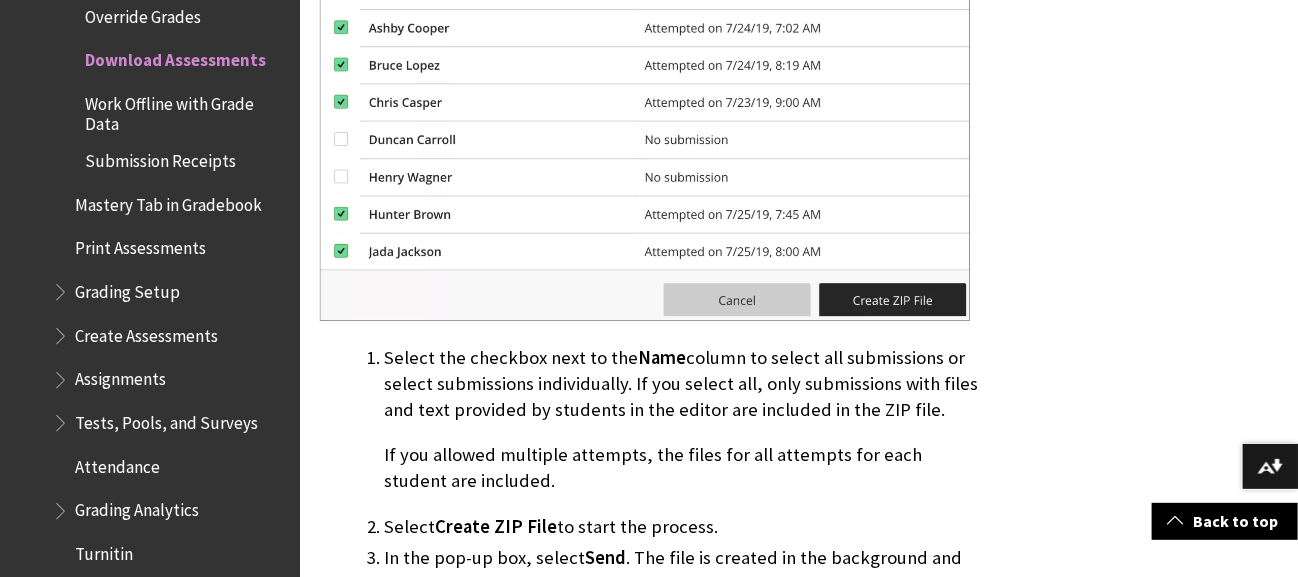 drag, startPoint x: 713, startPoint y: 316, endPoint x: 856, endPoint y: 456, distance: 200.12247 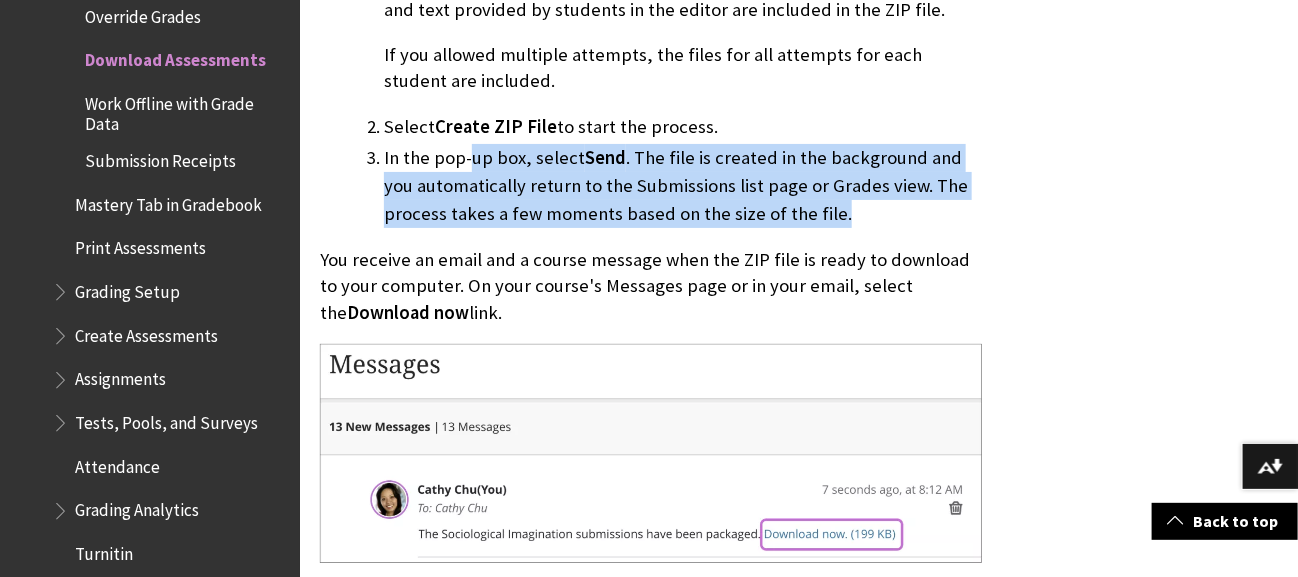 drag, startPoint x: 473, startPoint y: 108, endPoint x: 951, endPoint y: 149, distance: 479.75516 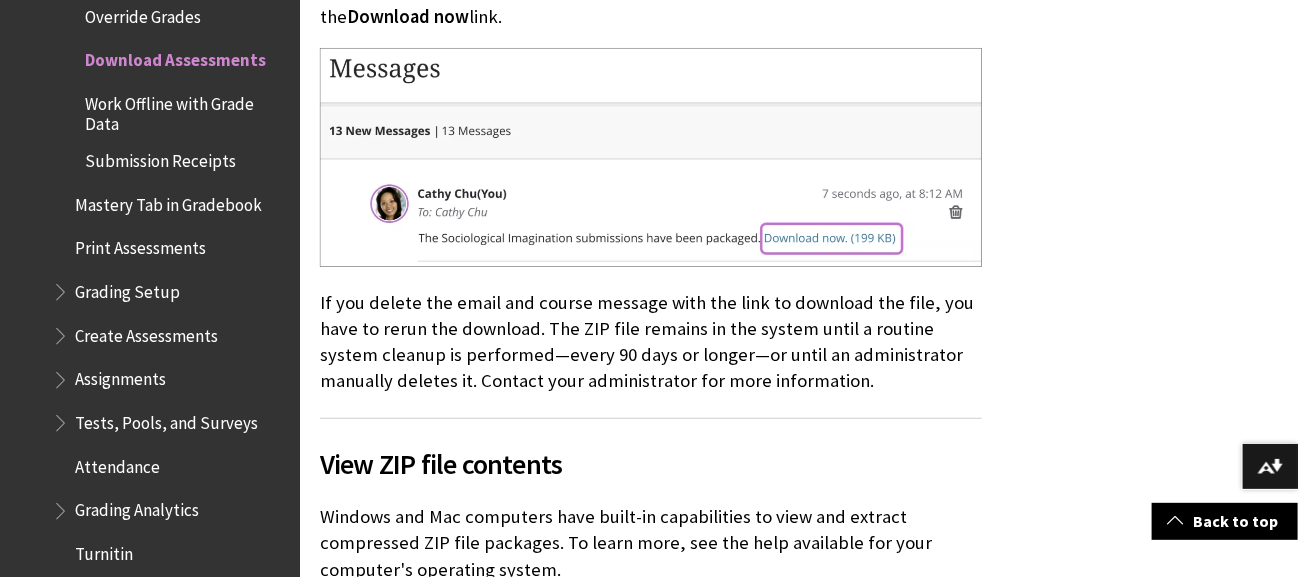 scroll, scrollTop: 2300, scrollLeft: 0, axis: vertical 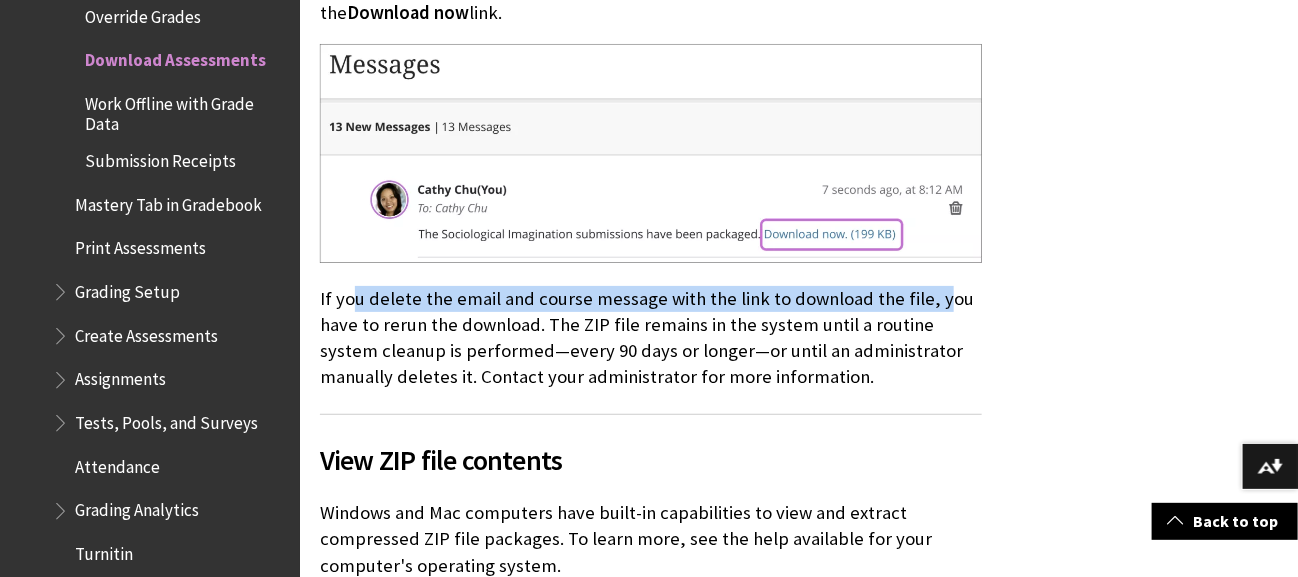 drag, startPoint x: 356, startPoint y: 246, endPoint x: 929, endPoint y: 254, distance: 573.05585 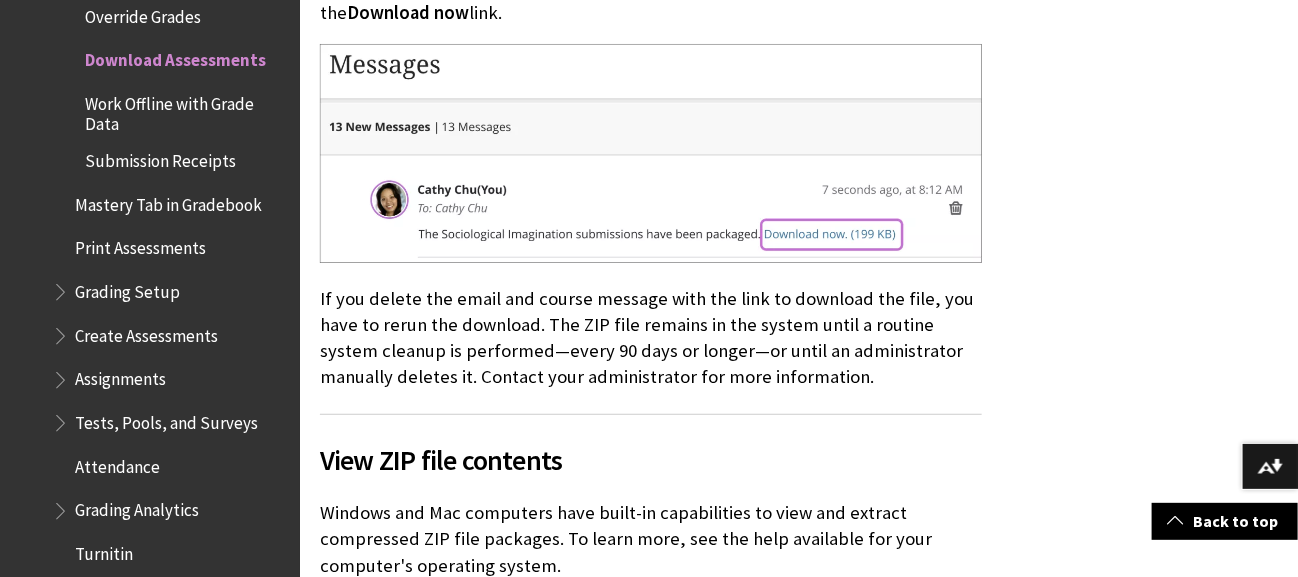 click on "Download Assessments To accelerate your grading process, you can download individual students' assessment submissions and view them offline. You can download all or only selected submissions as a single ZIP file. Unzip or expand the file to view the contents. Each submission is saved as a separate file with each student's username. You can't download group submissions or discussions. Your TAs, Facilitators, and Graders are also allowed to download assessment submissions. Items you can download from a submission: Content and files that students create and attach in the editor for their submissions. Items you can't download from a submission: Content and files attached to assessment questions. For example, if an assessment has only essay questions, students' answers aren't downloaded. You can download submissions from the Gradable items or Grades view of the gradebook. For more information, see  Ultra Gradebook . Download Assessment Files page On the Download Assessment Files page, select the  Name  or  Date" at bounding box center (651, -170) 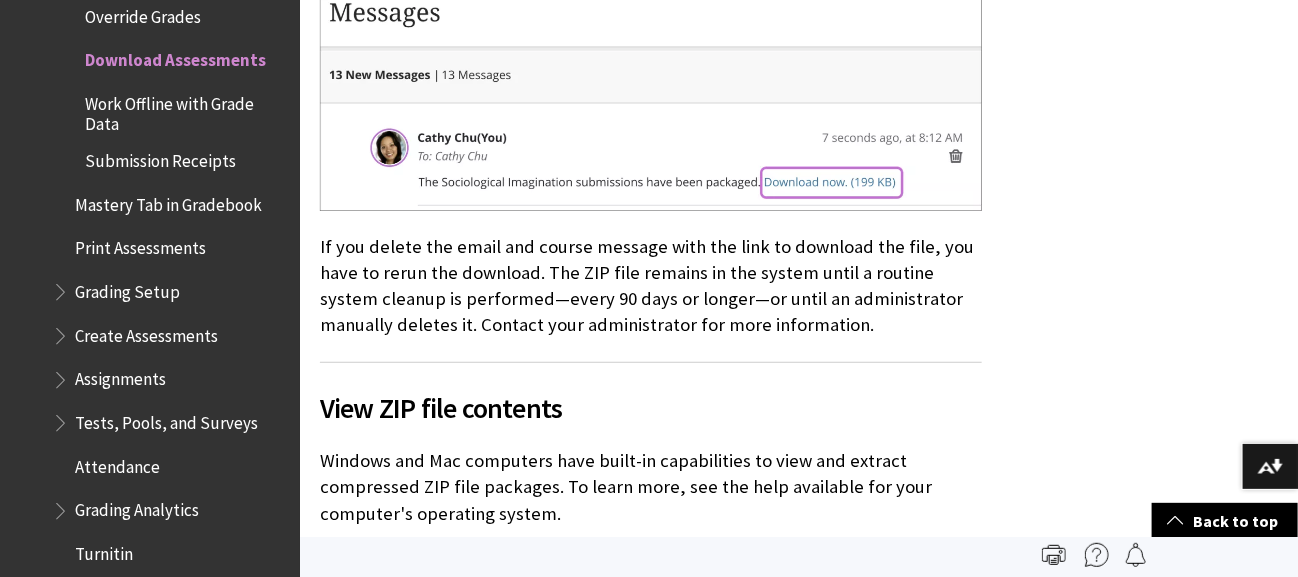 scroll, scrollTop: 2300, scrollLeft: 0, axis: vertical 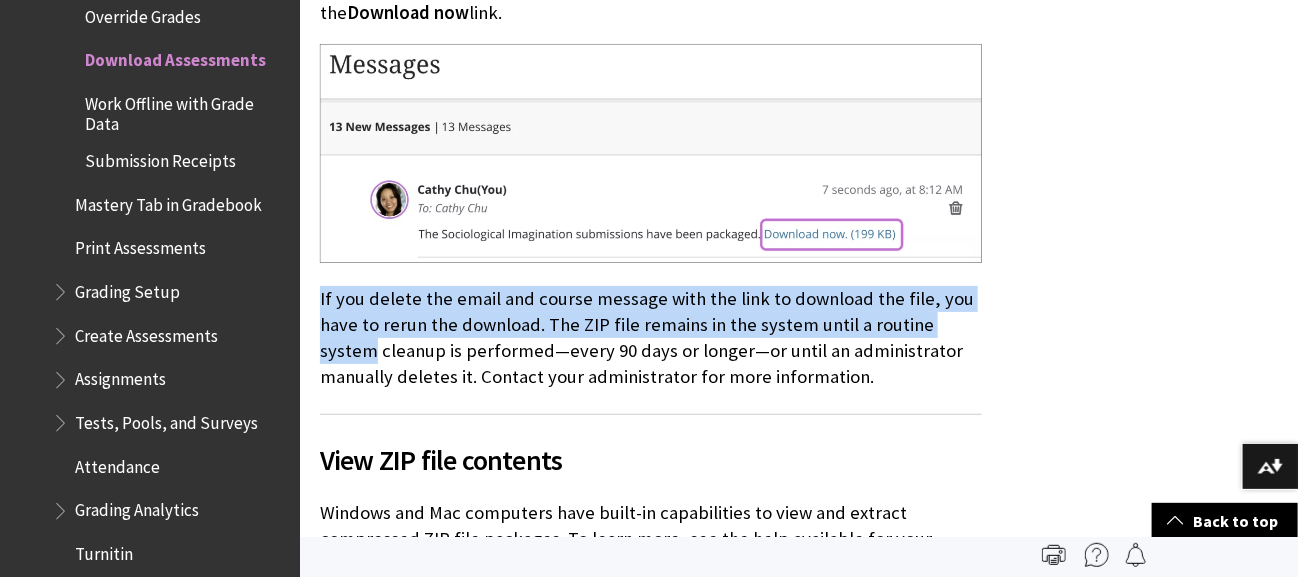 drag, startPoint x: 312, startPoint y: 244, endPoint x: 1019, endPoint y: 266, distance: 707.3422 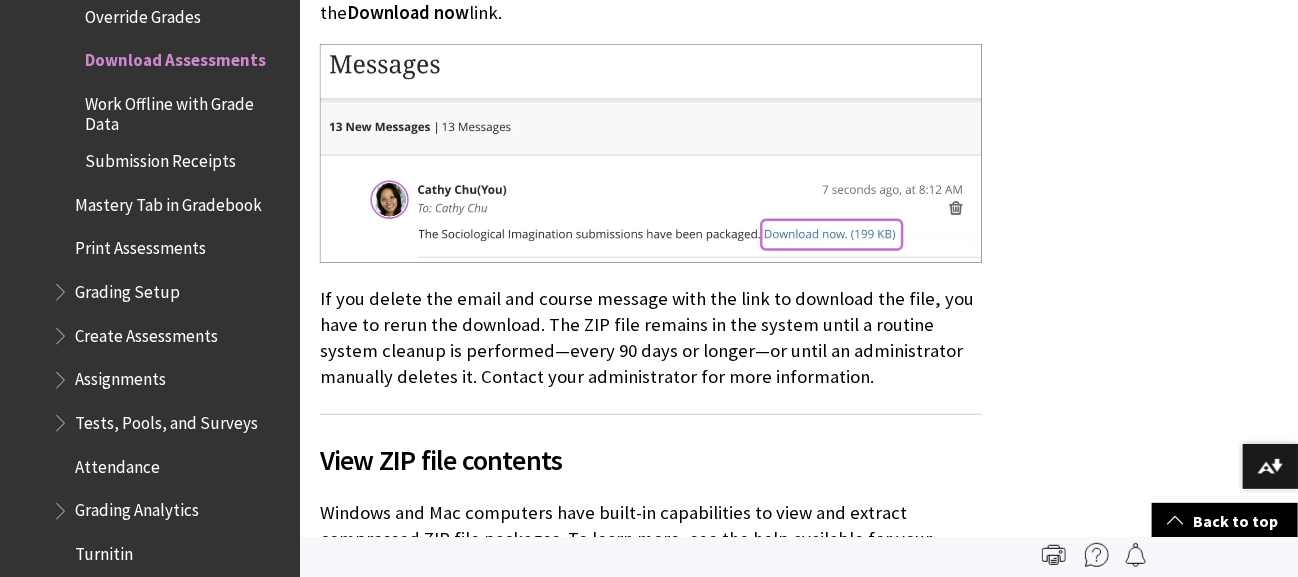 click on "Windows and Mac computers have built-in capabilities to view and extract compressed ZIP file packages. To learn more, see the help available for your computer's operating system." at bounding box center [651, 539] 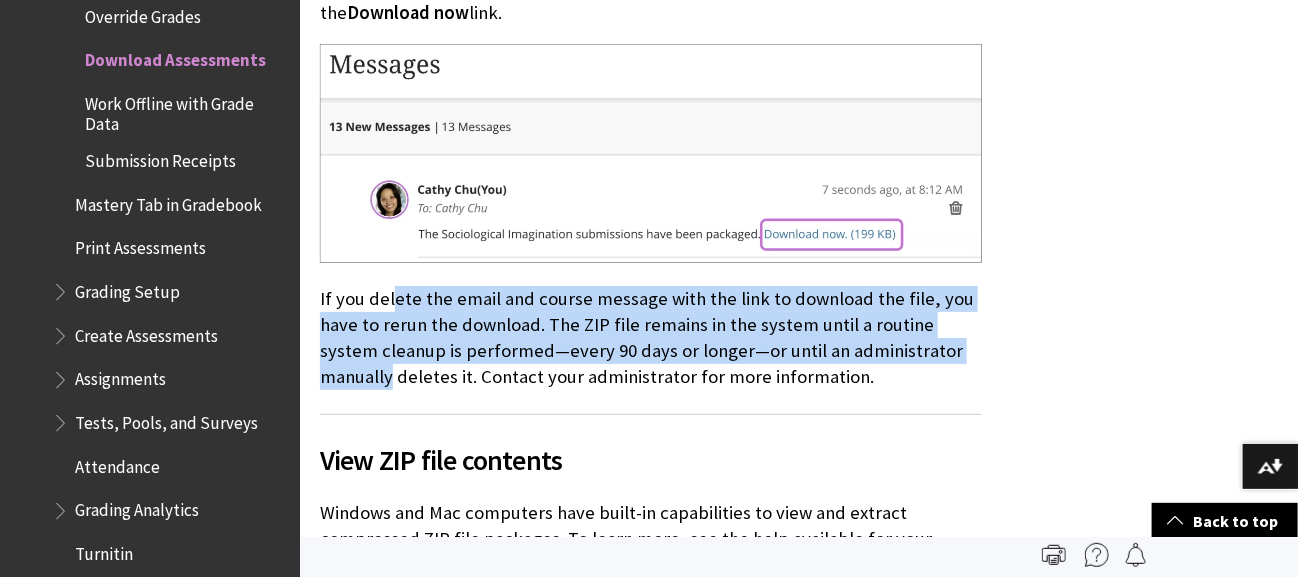 drag, startPoint x: 392, startPoint y: 250, endPoint x: 960, endPoint y: 307, distance: 570.85284 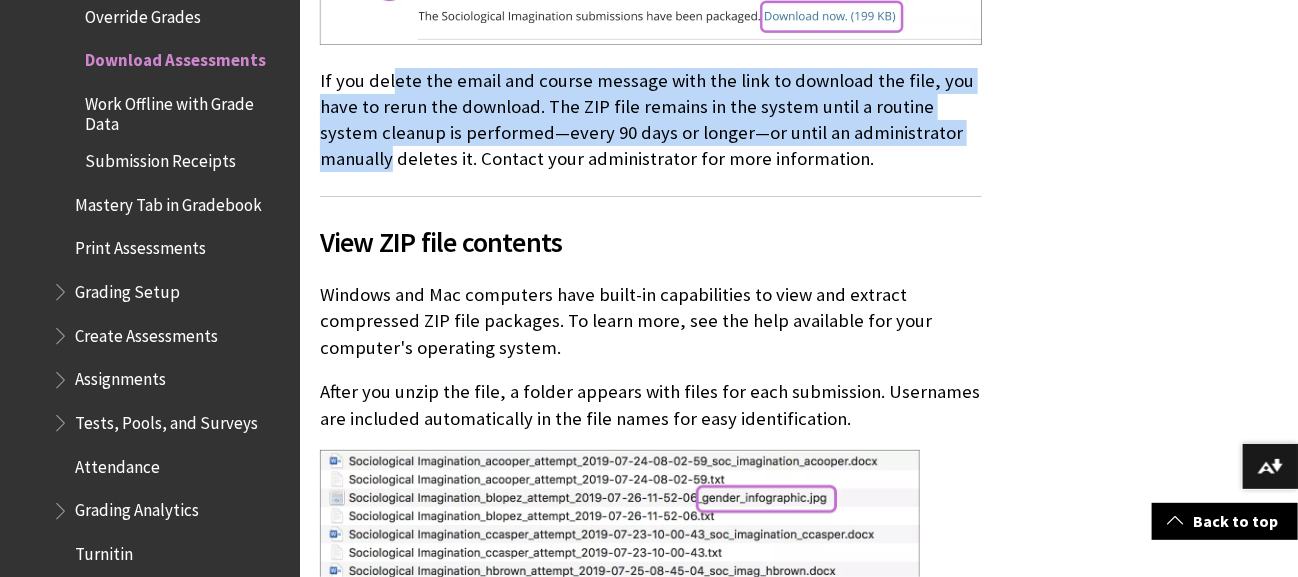 scroll, scrollTop: 2600, scrollLeft: 0, axis: vertical 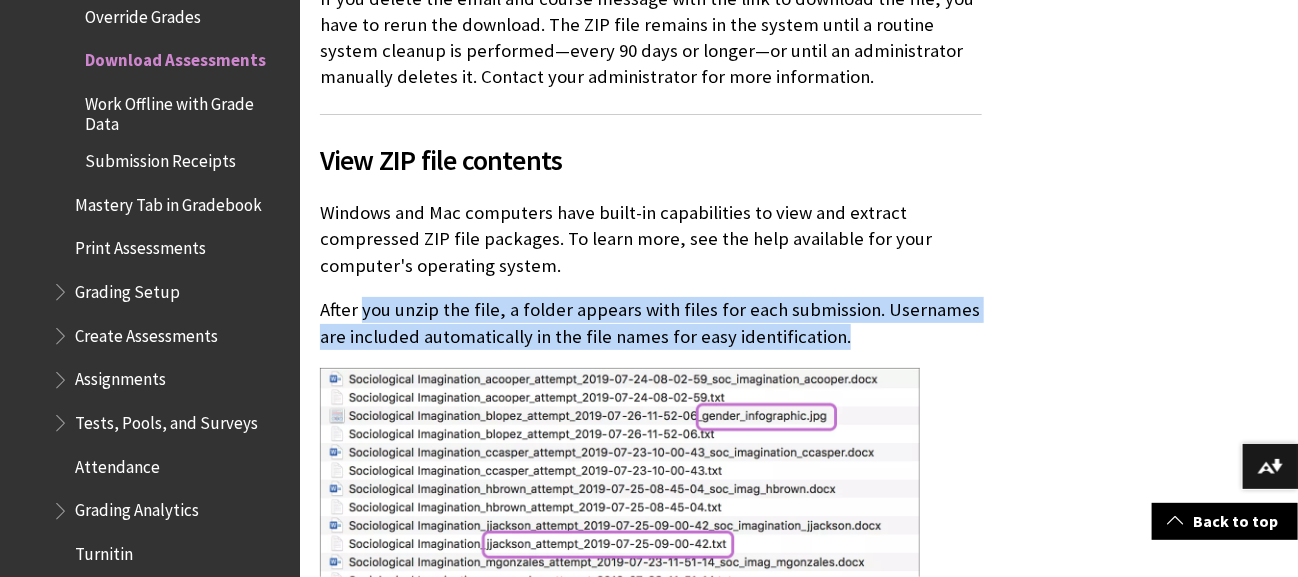 drag, startPoint x: 358, startPoint y: 261, endPoint x: 934, endPoint y: 295, distance: 577.0026 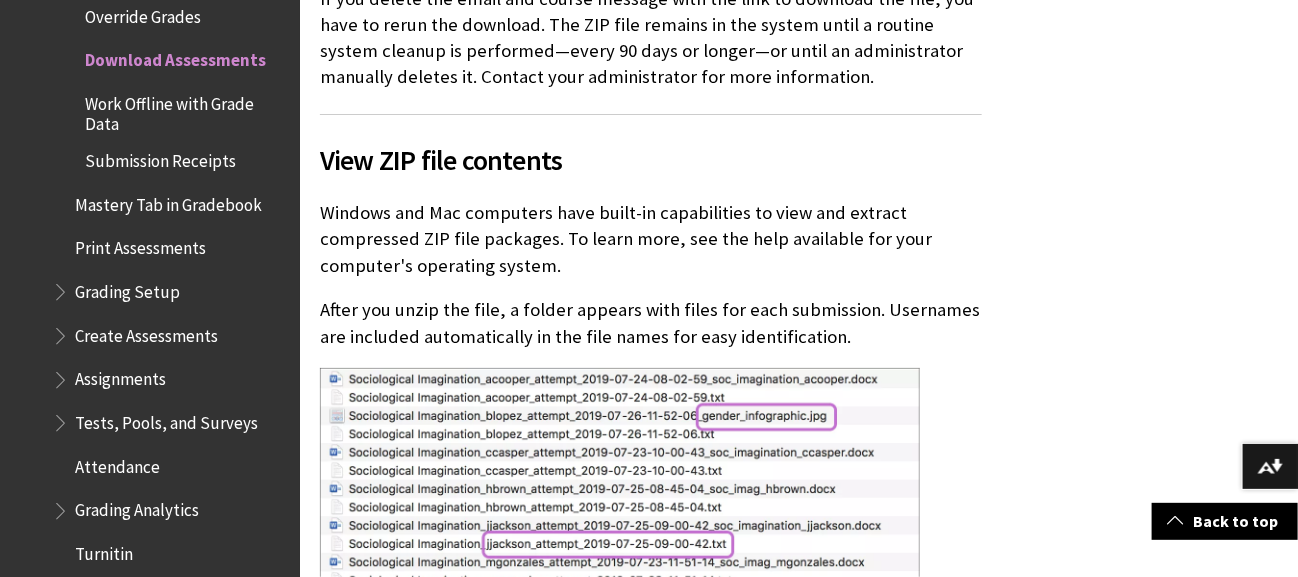 click at bounding box center [651, 501] 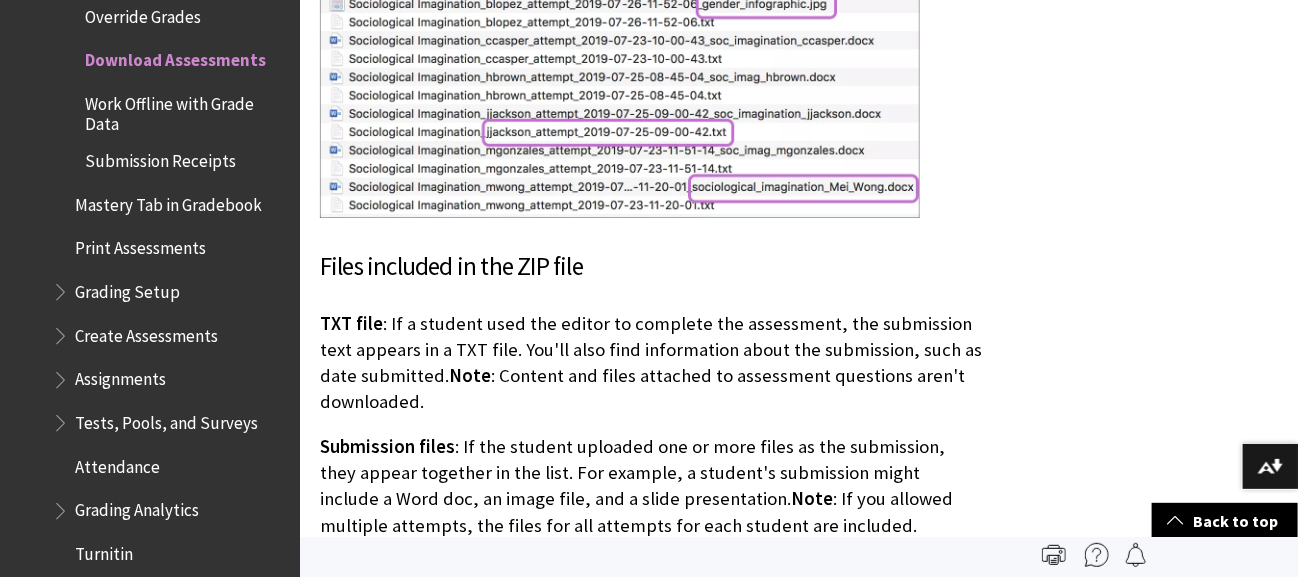 scroll, scrollTop: 3000, scrollLeft: 0, axis: vertical 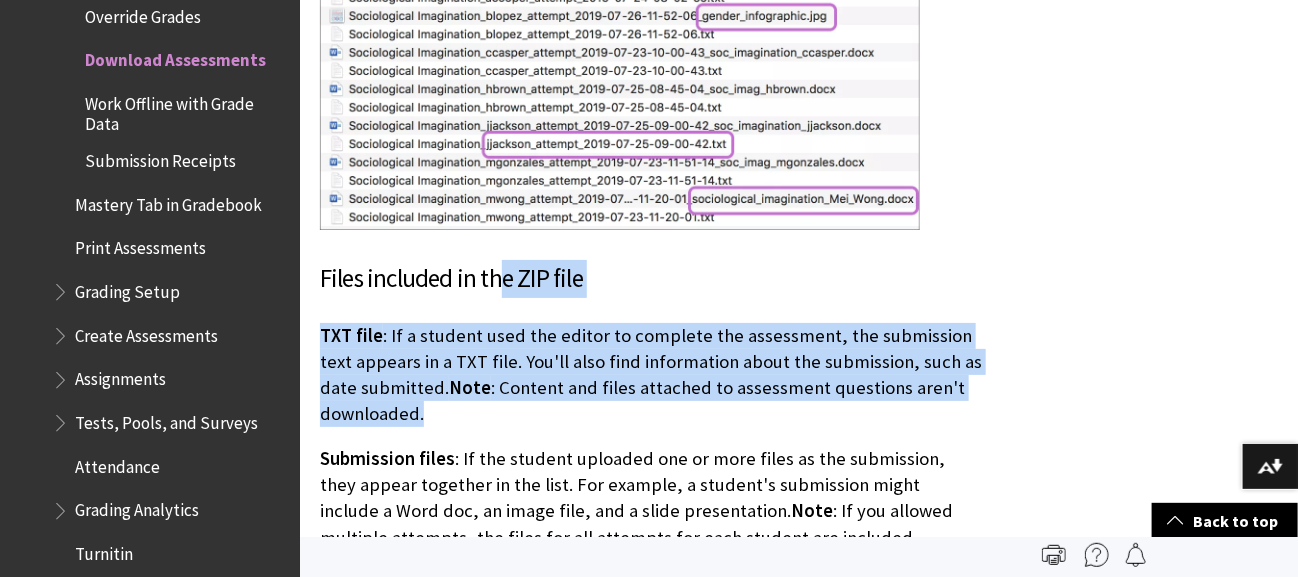 drag, startPoint x: 505, startPoint y: 222, endPoint x: 959, endPoint y: 358, distance: 473.9325 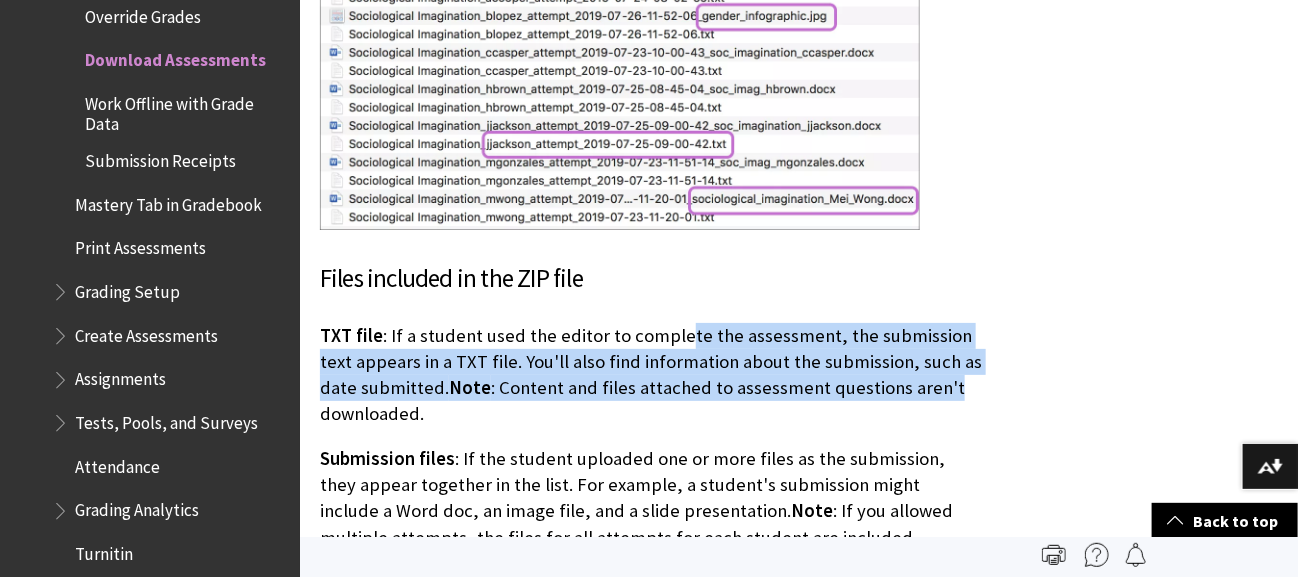 drag, startPoint x: 691, startPoint y: 283, endPoint x: 944, endPoint y: 337, distance: 258.69867 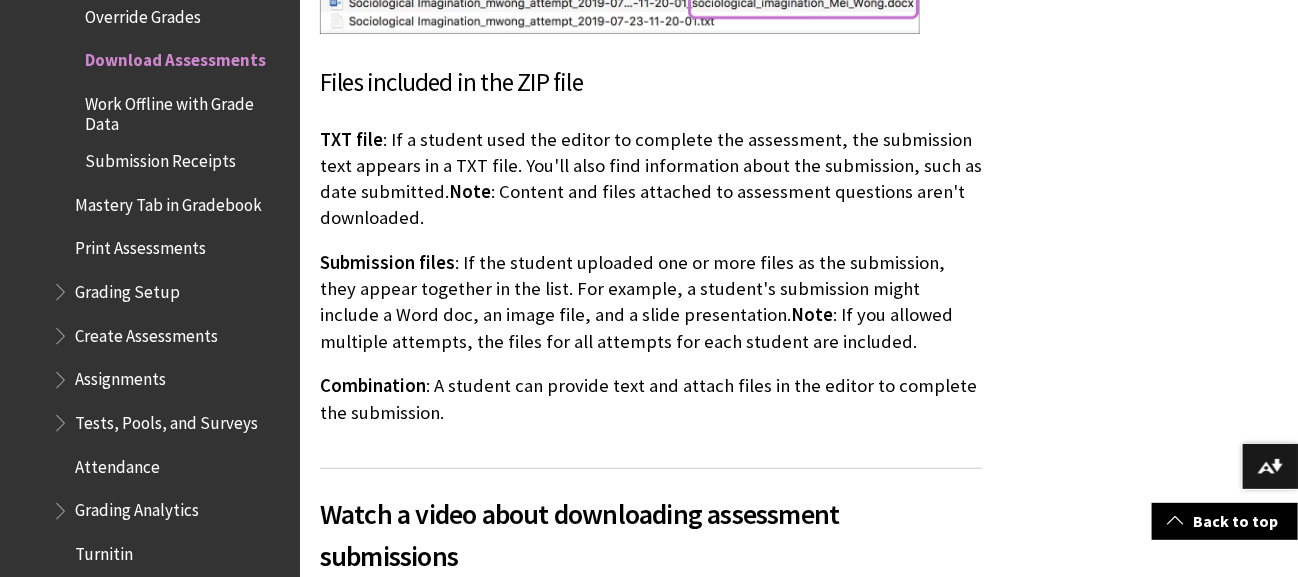 scroll, scrollTop: 3200, scrollLeft: 0, axis: vertical 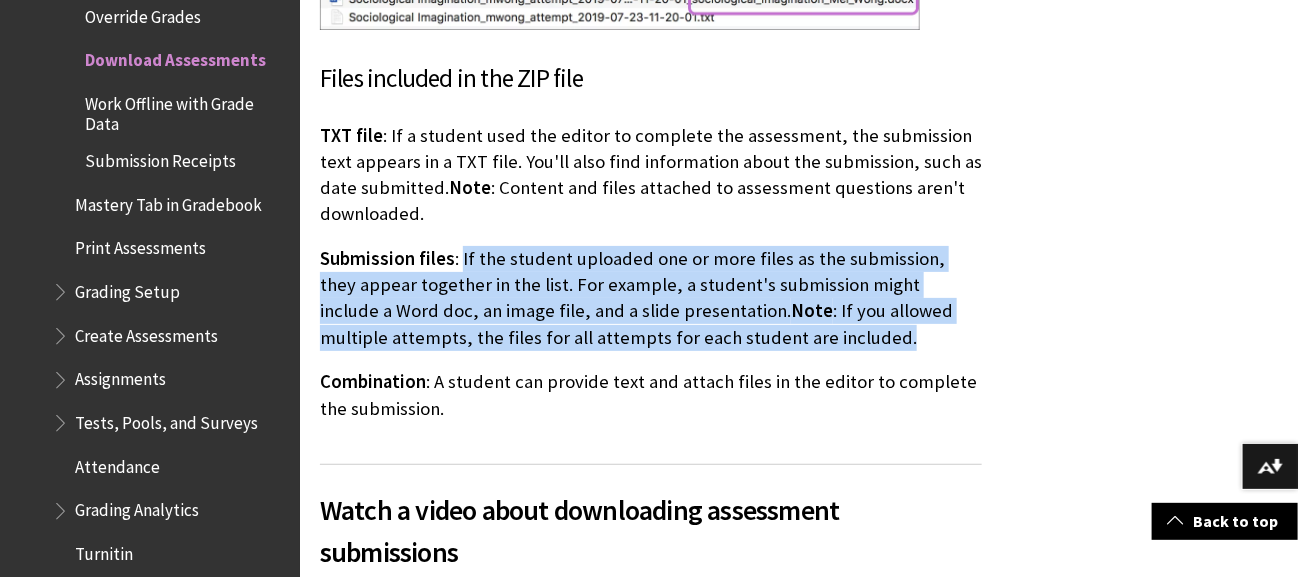 drag, startPoint x: 458, startPoint y: 216, endPoint x: 969, endPoint y: 279, distance: 514.8689 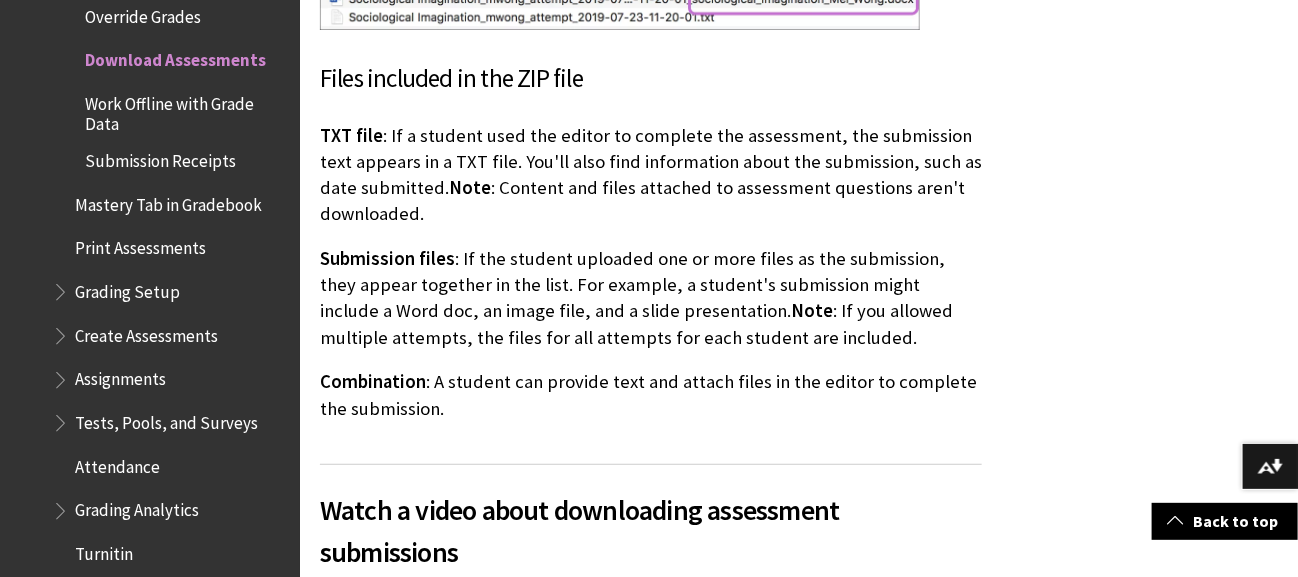 click on "Combination : A student can provide text and attach files in the editor to complete the submission." at bounding box center [651, 395] 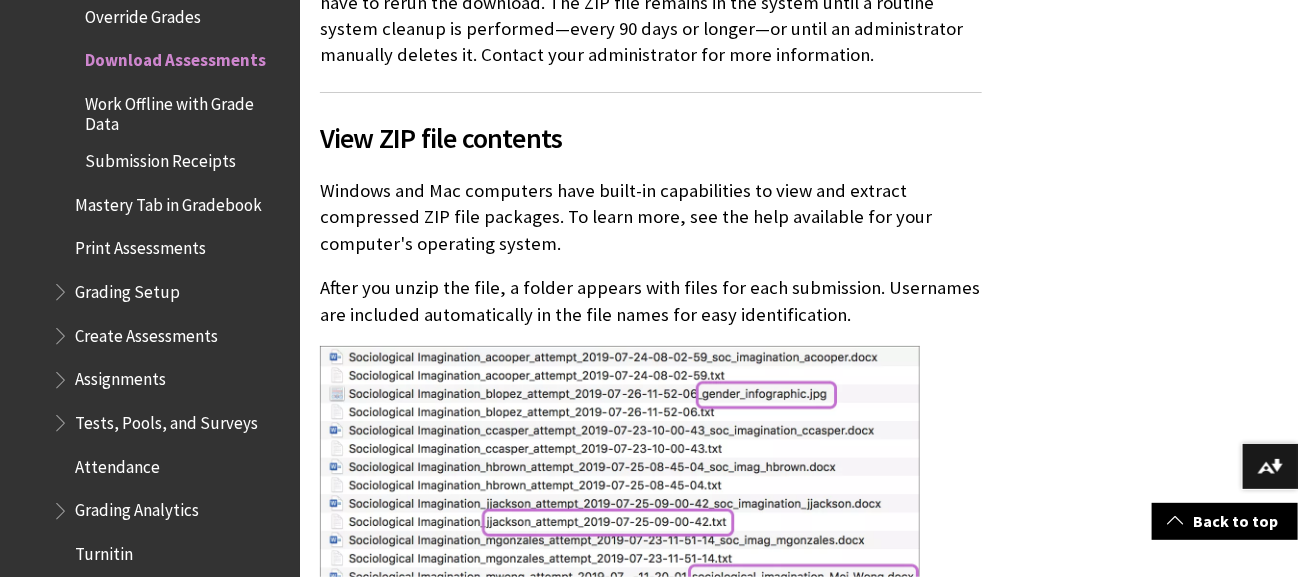 scroll, scrollTop: 3000, scrollLeft: 0, axis: vertical 